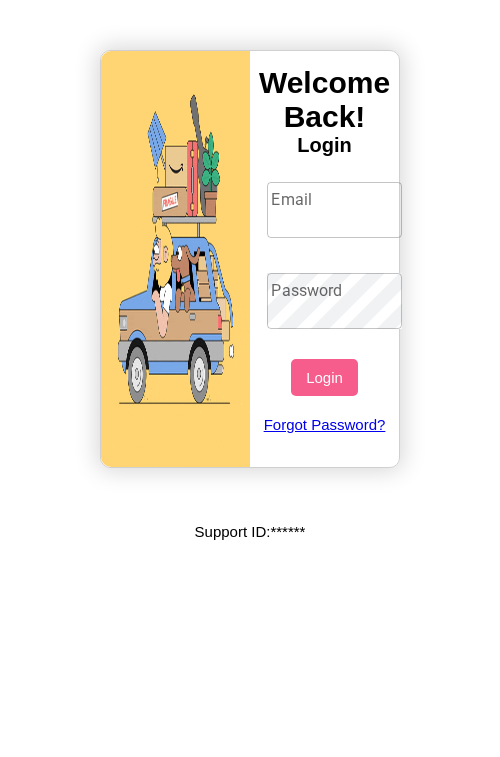 scroll, scrollTop: 0, scrollLeft: 0, axis: both 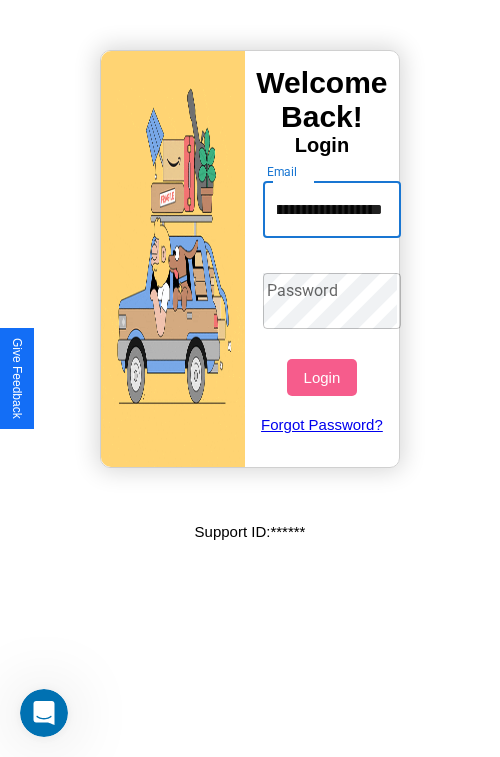 type on "**********" 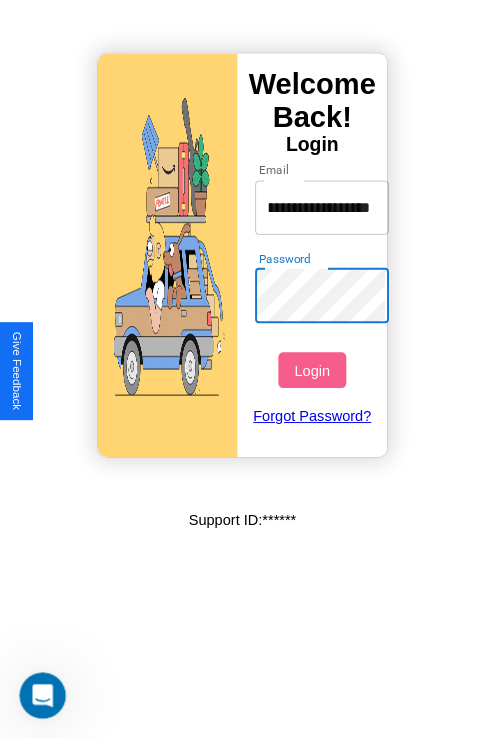 scroll, scrollTop: 0, scrollLeft: 0, axis: both 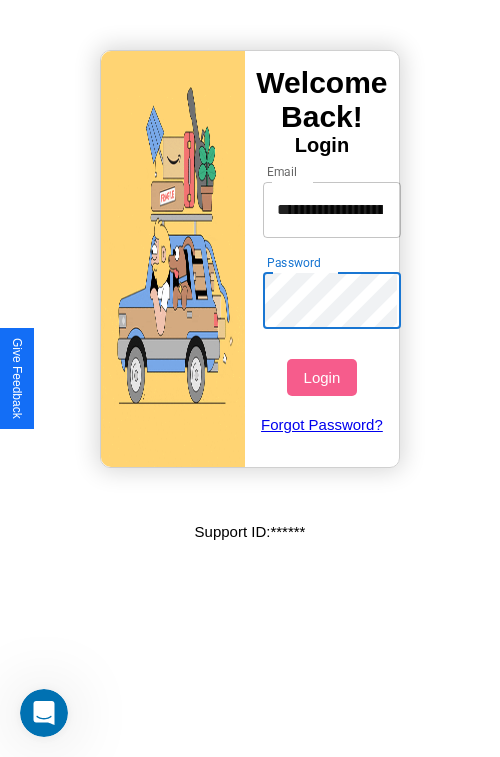 click on "Login" at bounding box center [321, 377] 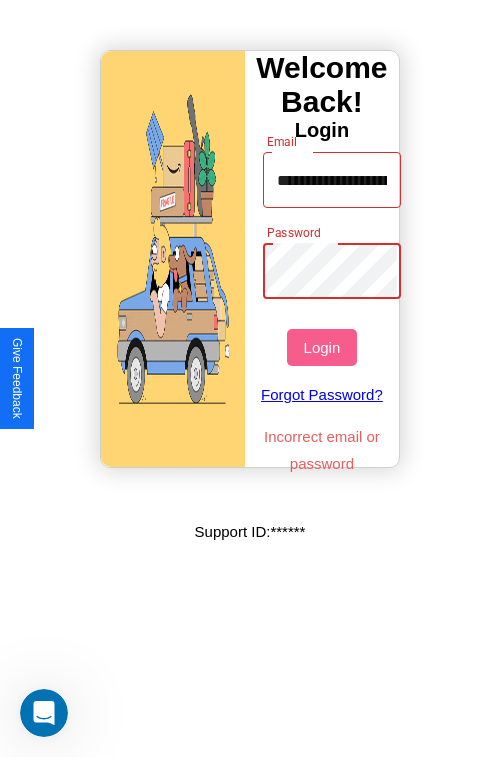 click on "Login" at bounding box center [321, 347] 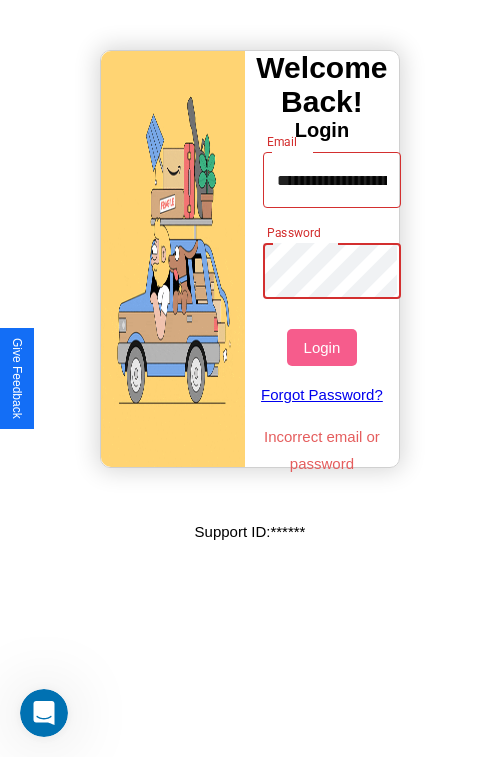 click on "Login" at bounding box center [321, 347] 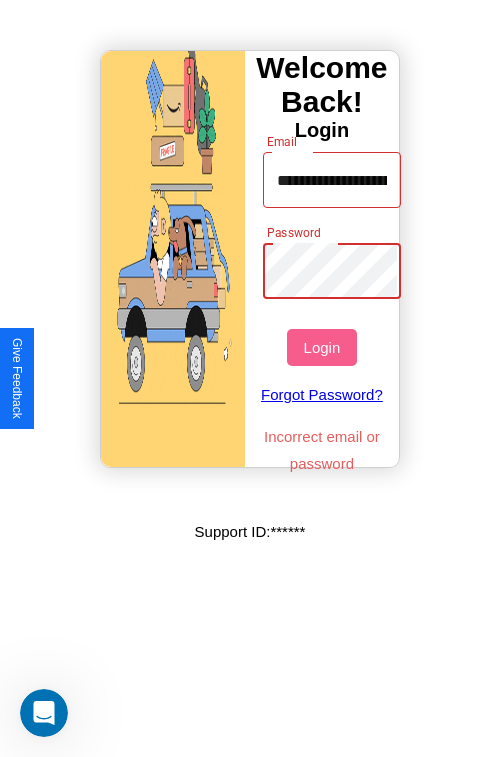 click on "Login" at bounding box center [321, 347] 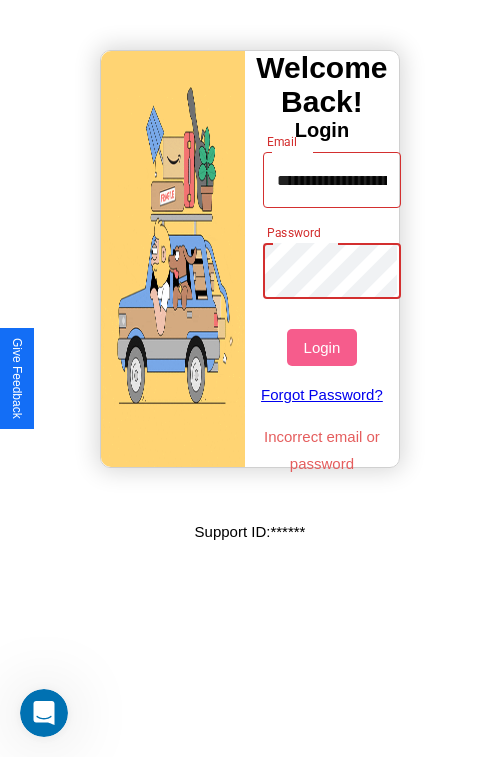 click on "Login" at bounding box center [321, 347] 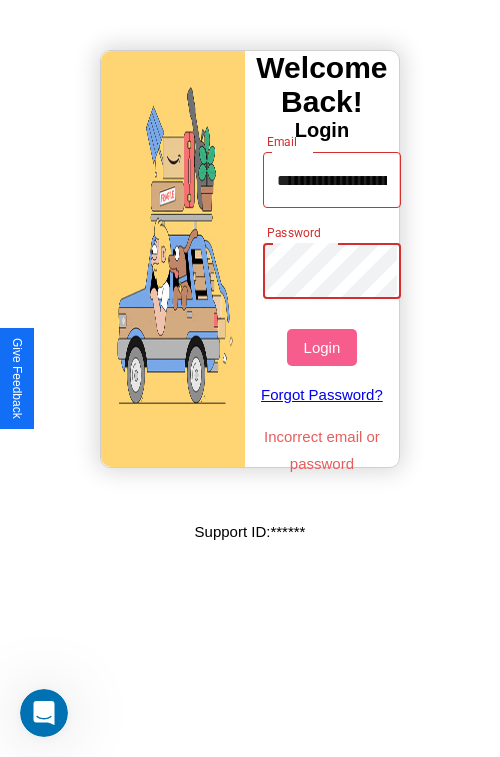 click on "Login" at bounding box center (321, 347) 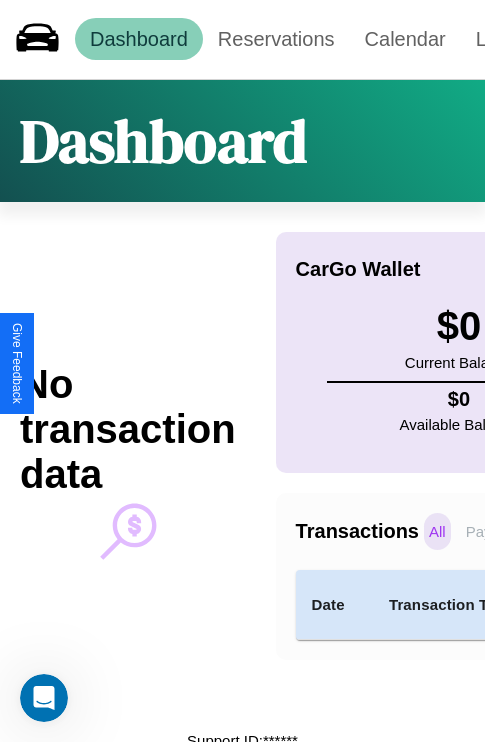 scroll, scrollTop: 0, scrollLeft: 0, axis: both 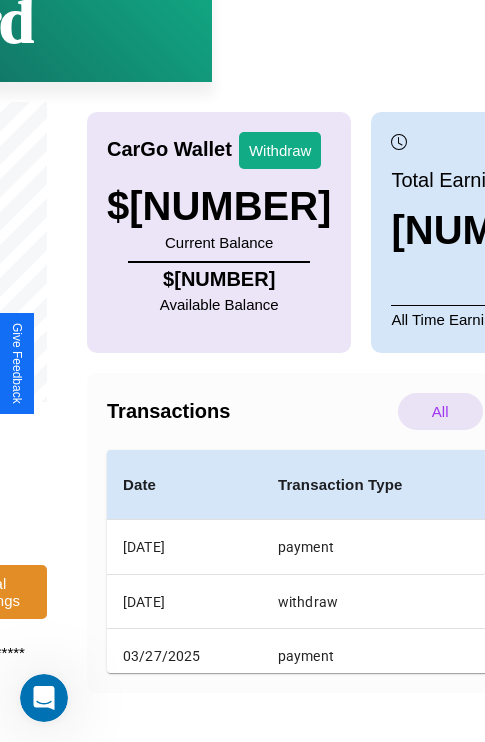click on "Bank Info" at bounding box center [655, 722] 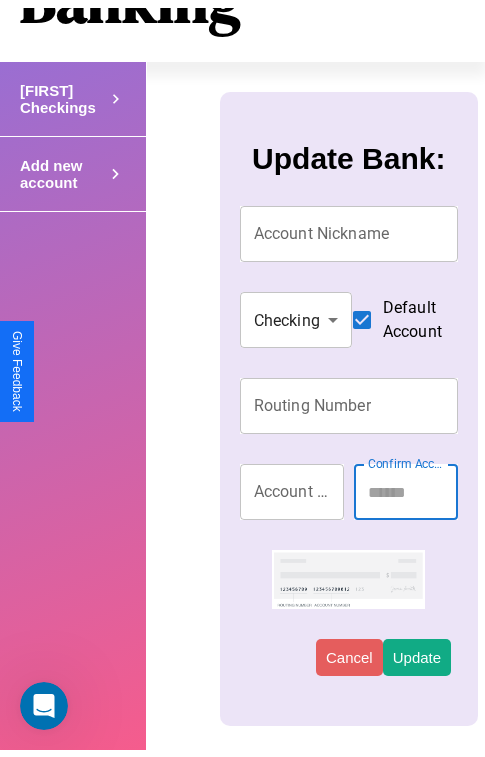 scroll, scrollTop: 0, scrollLeft: 0, axis: both 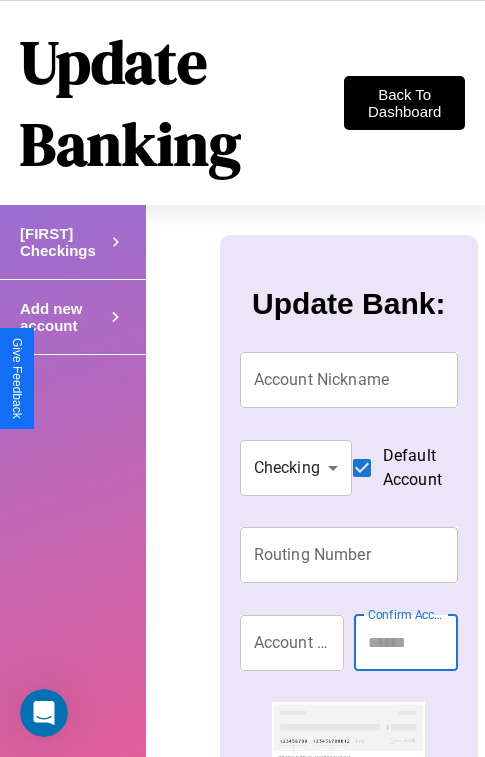 click 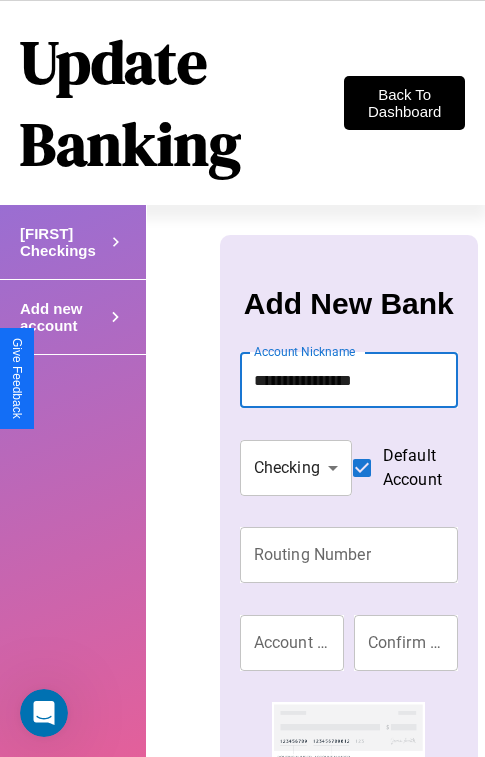 type on "**********" 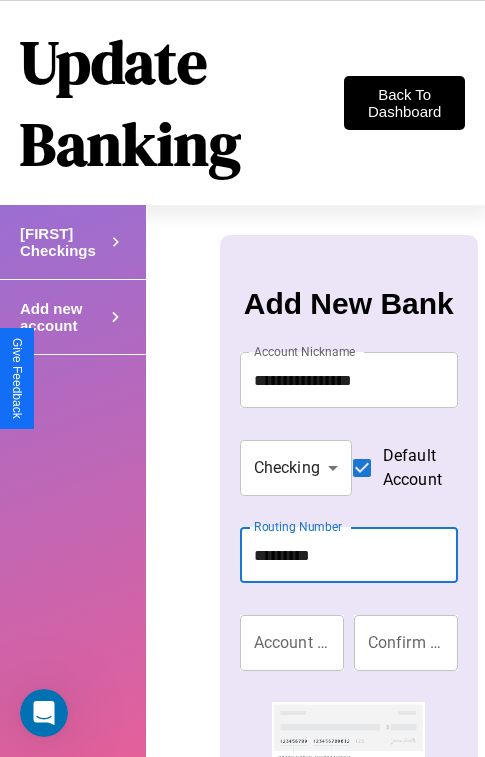 type on "*********" 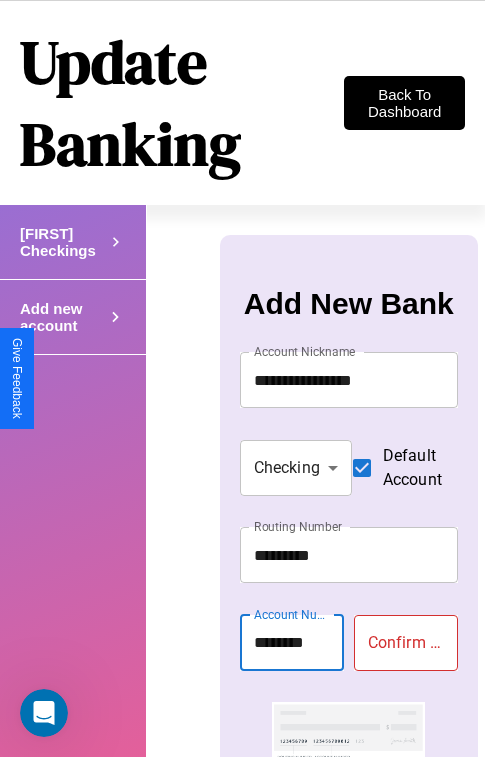 type on "********" 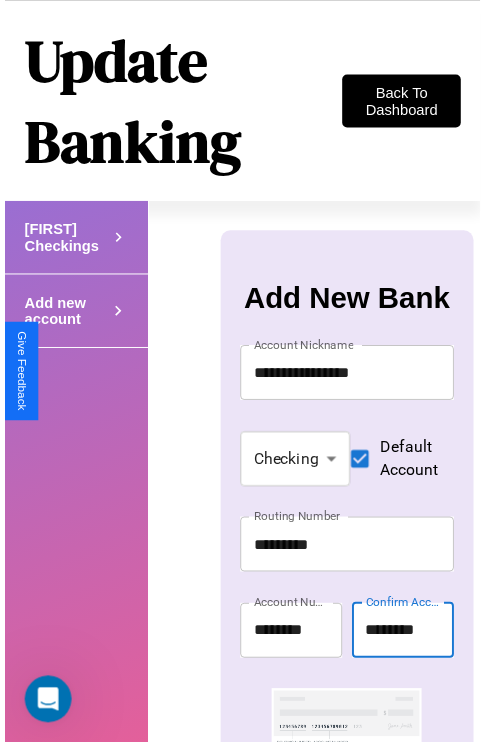 scroll, scrollTop: 72, scrollLeft: 0, axis: vertical 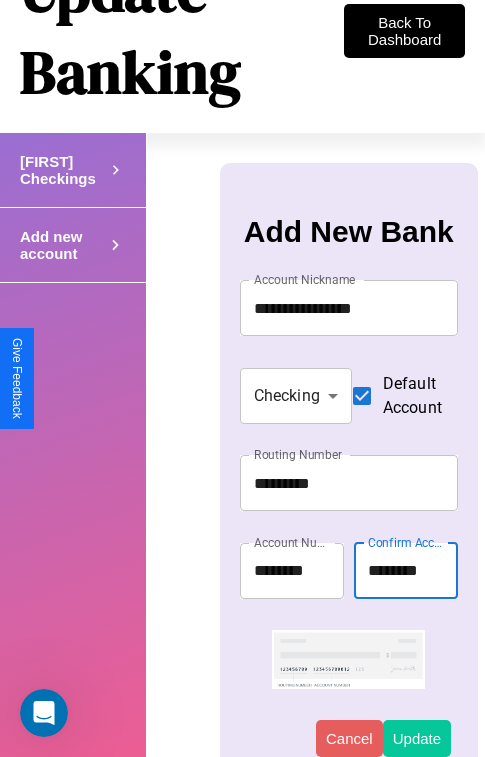 type on "********" 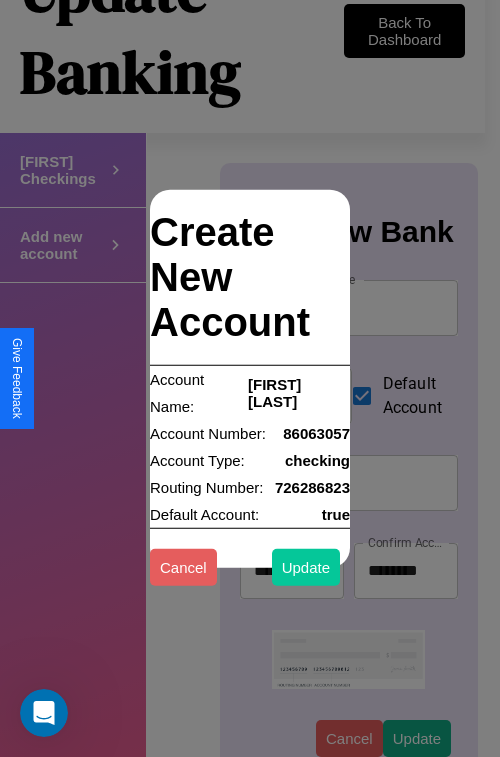 click on "Update" at bounding box center [306, 566] 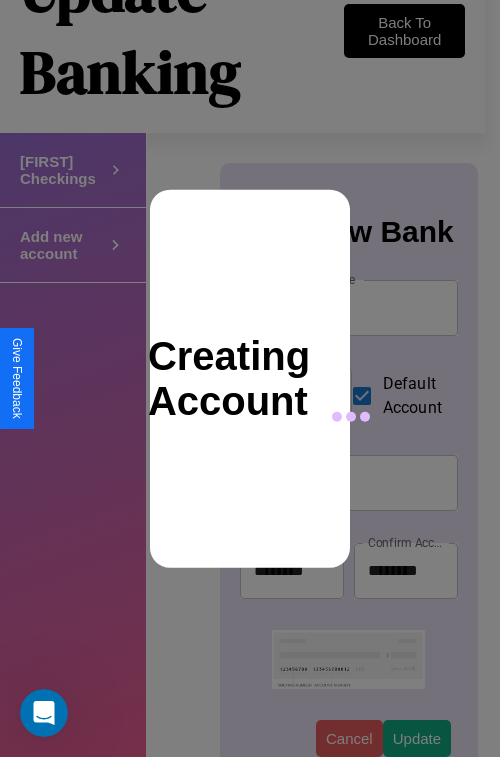 type 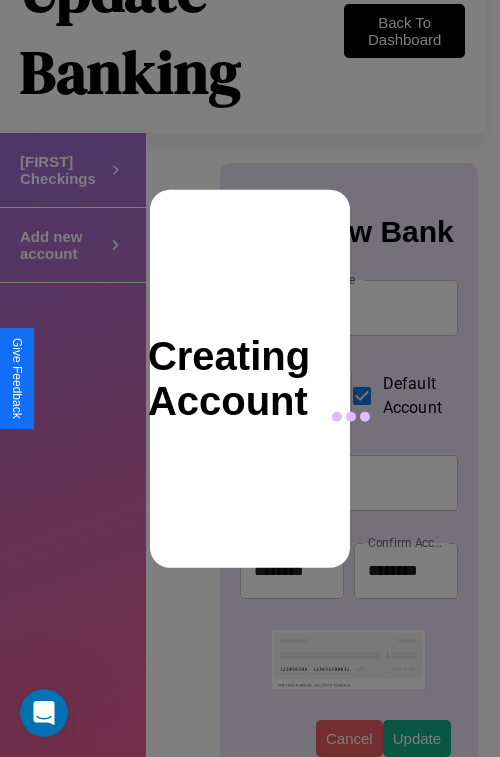 type 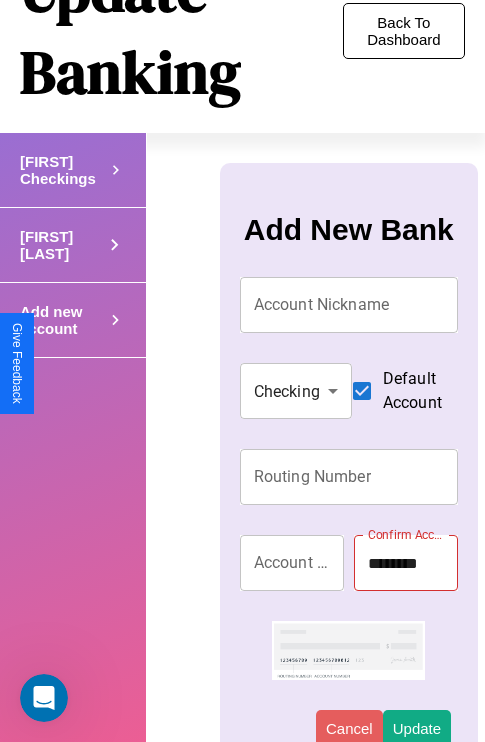 click on "Back To Dashboard" at bounding box center [404, 31] 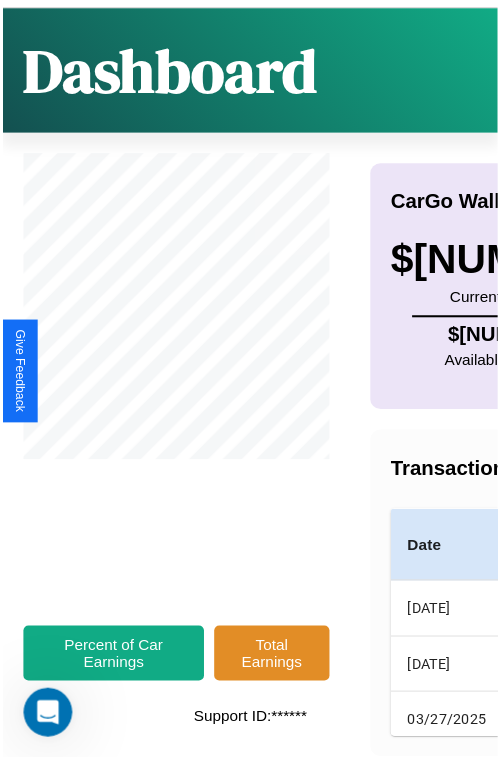 scroll, scrollTop: 0, scrollLeft: 0, axis: both 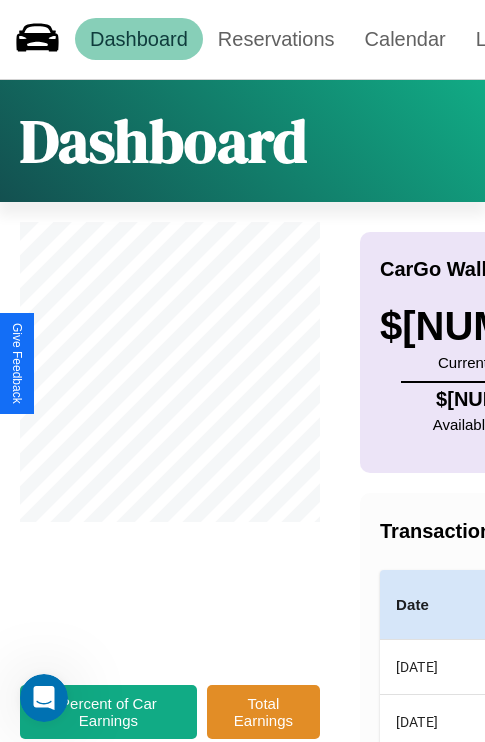 click on "Withdraw" at bounding box center (553, 270) 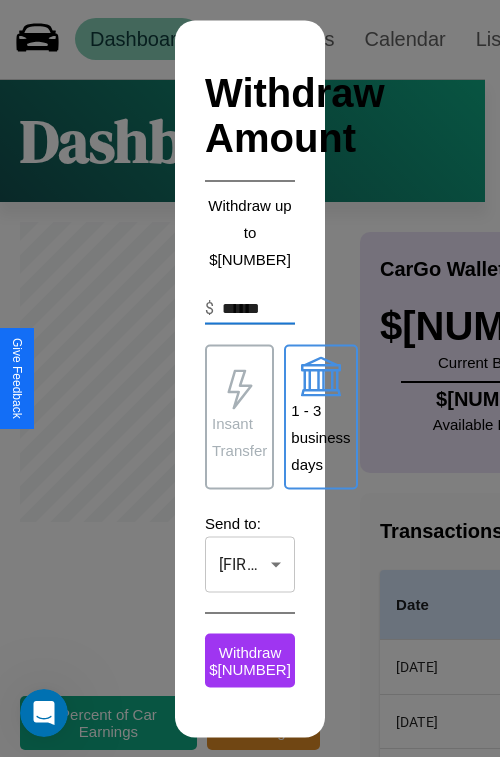 click on "Insant Transfer" at bounding box center (239, 437) 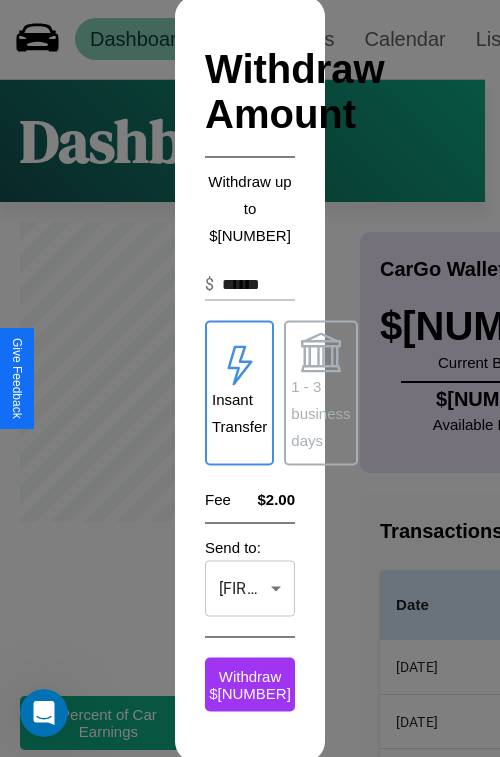 click on "**********" at bounding box center (250, 398) 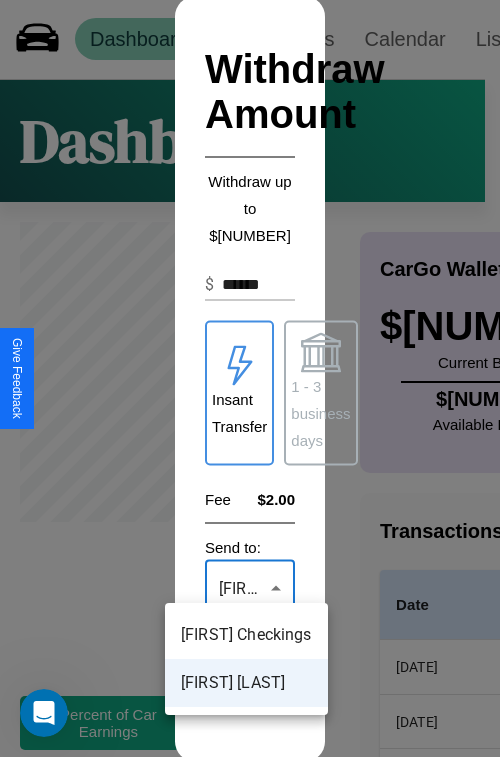click on "[FIRST] [LAST]" at bounding box center (246, 683) 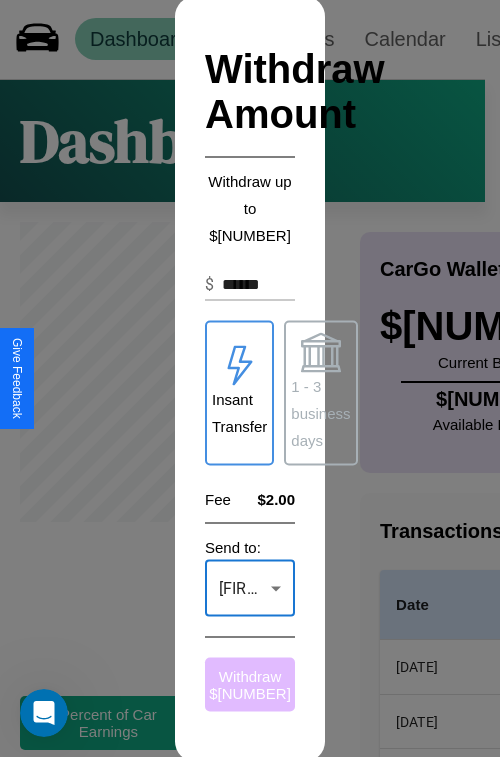 click on "Withdraw $ ******" at bounding box center (250, 684) 